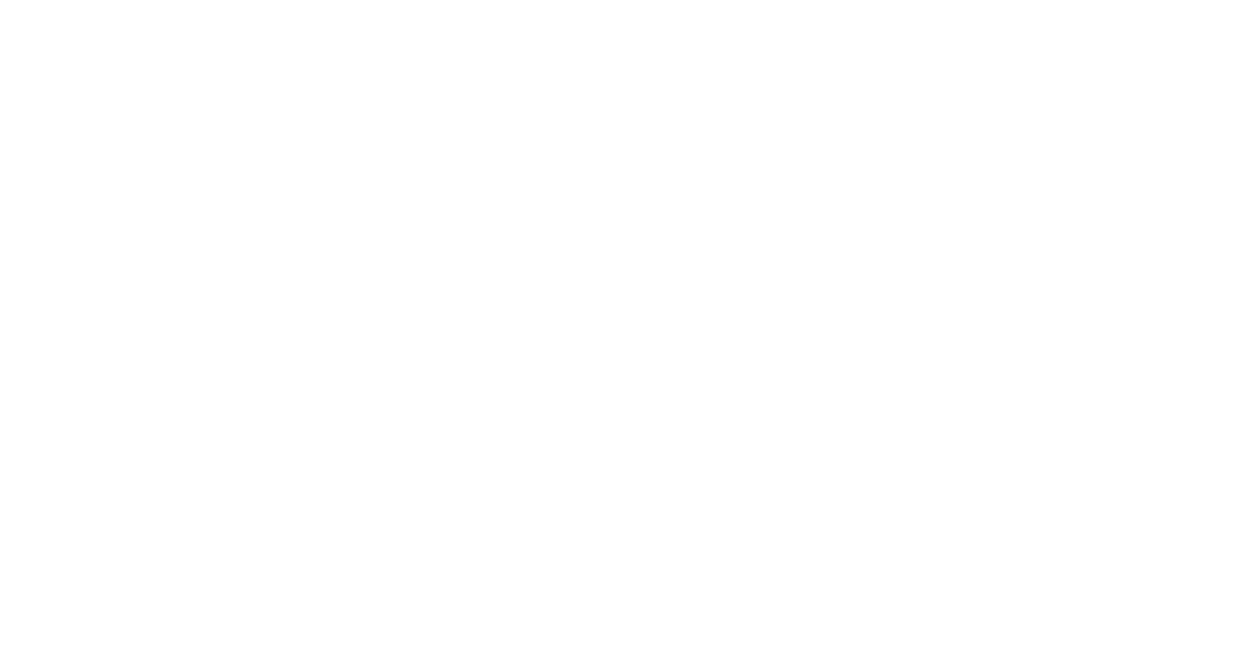 scroll, scrollTop: 0, scrollLeft: 0, axis: both 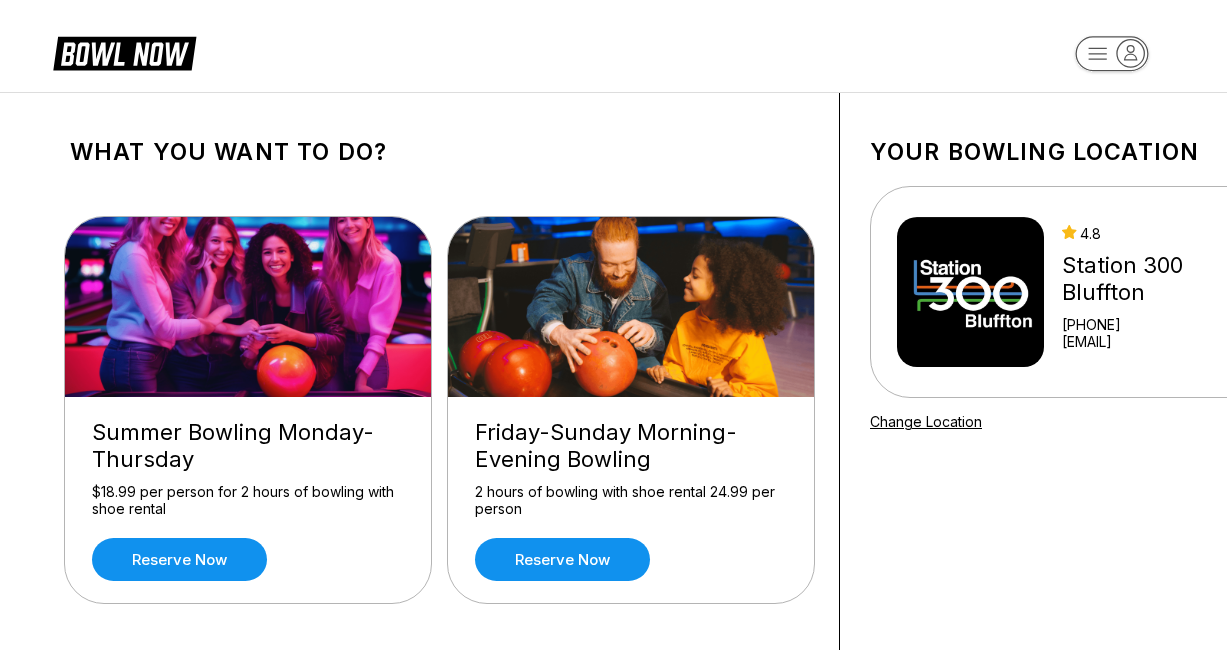 click on "[PHONE]" at bounding box center [1165, 324] 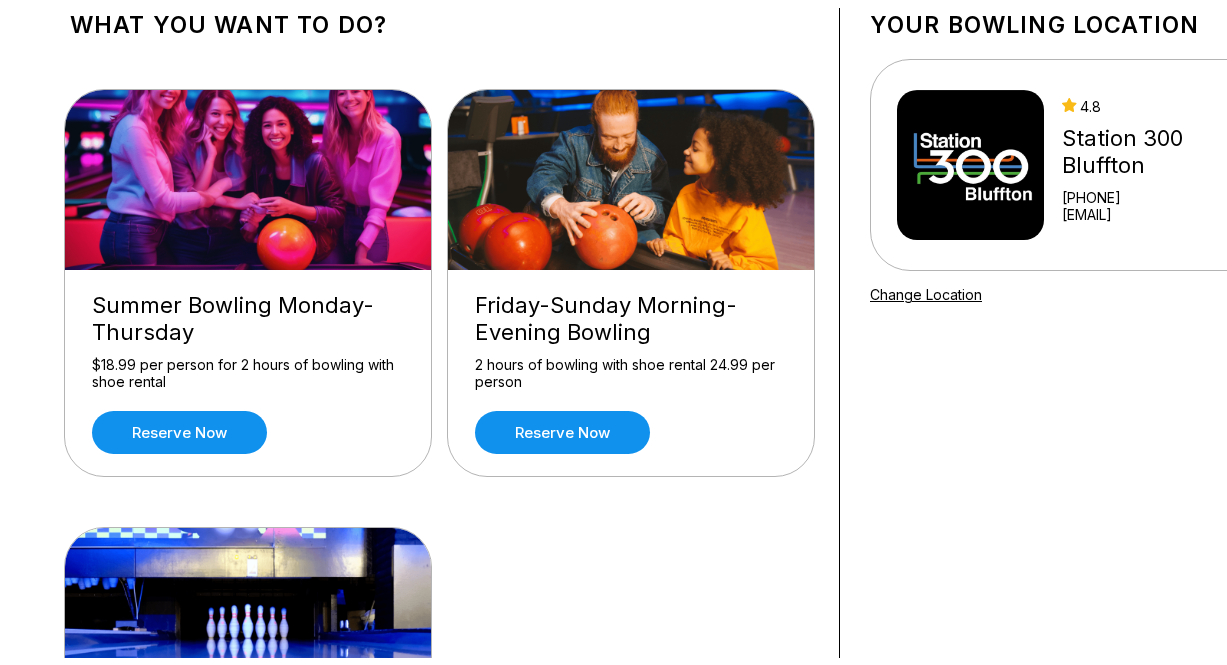 scroll, scrollTop: 0, scrollLeft: 0, axis: both 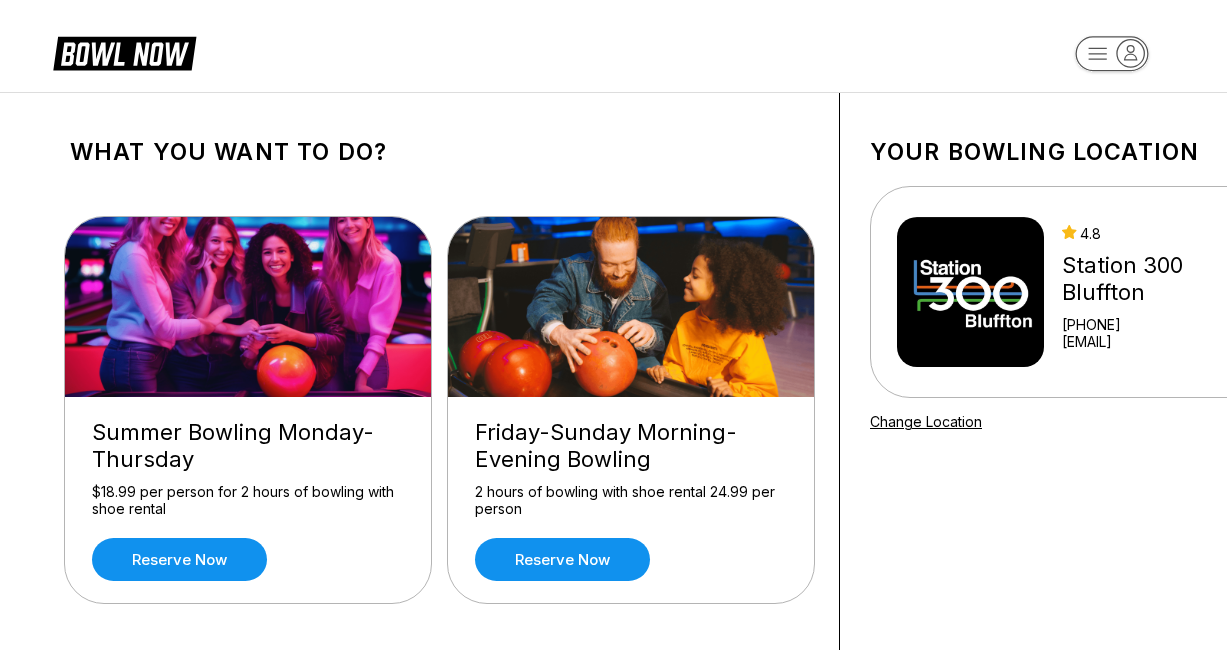 click on "What you want to do? Summer Bowling Monday-Thursday  $18.99 per person for 2 hours of bowling with shoe rental  Reserve now Friday-Sunday Morning-Evening Bowling 2 hours of bowling with shoe rental 24.99 per person Reserve now Friday-Saturday Night Galactic Bowling  Two hours of Galactic Bowling with Shoe rental on Friday and Saturday nights f ... Reserve now Your bowling location 4.8 Station 300 Bluffton   [PHONE] [EMAIL] Change Location about About BowlNow  Become a BowlNow partner  Schedule a demo INTERESTED IN LEARNING MORE ABOUT THE BOWL NOW PARTNERSHIP? Send us a message using the online form! send us a message send ©  2025  BowlNow /places/[PLACE_ID]/products" at bounding box center [613, 807] 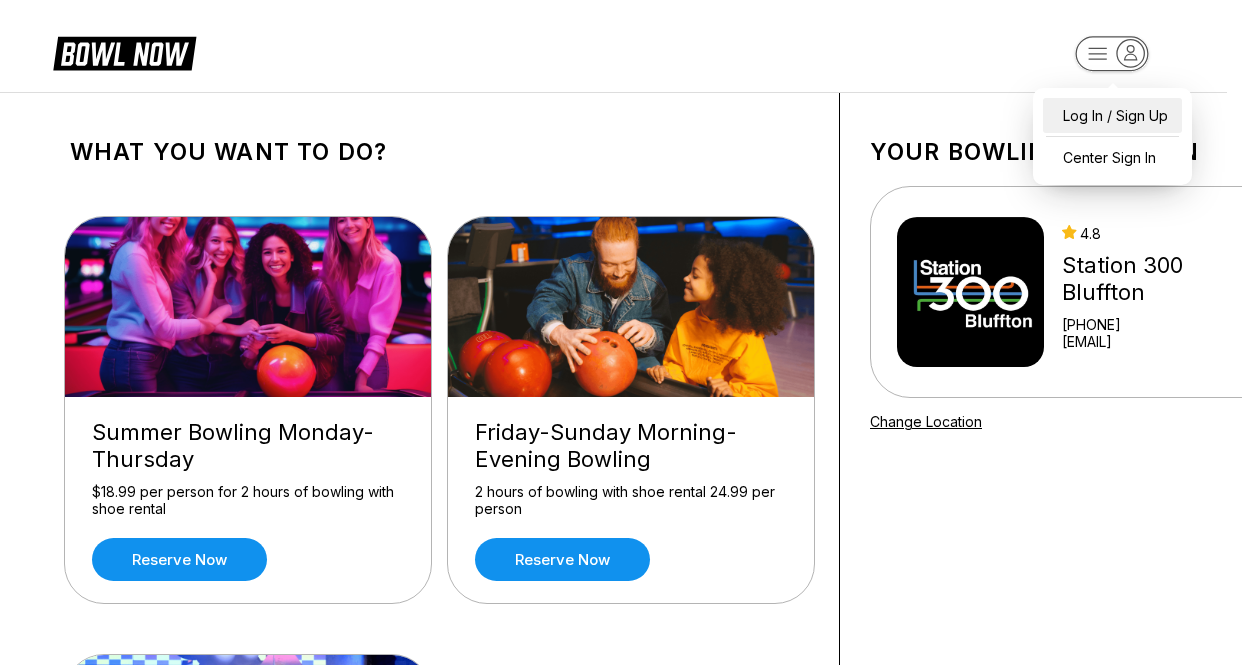 click on "Log In / Sign Up" at bounding box center [1112, 115] 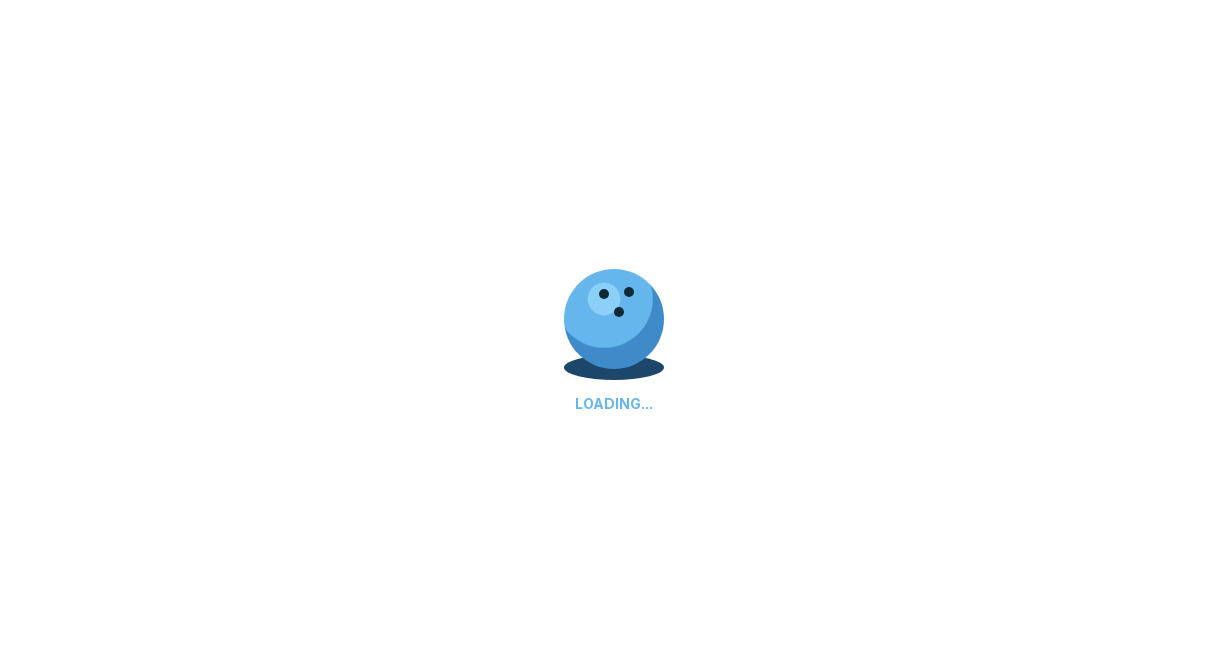 select on "**" 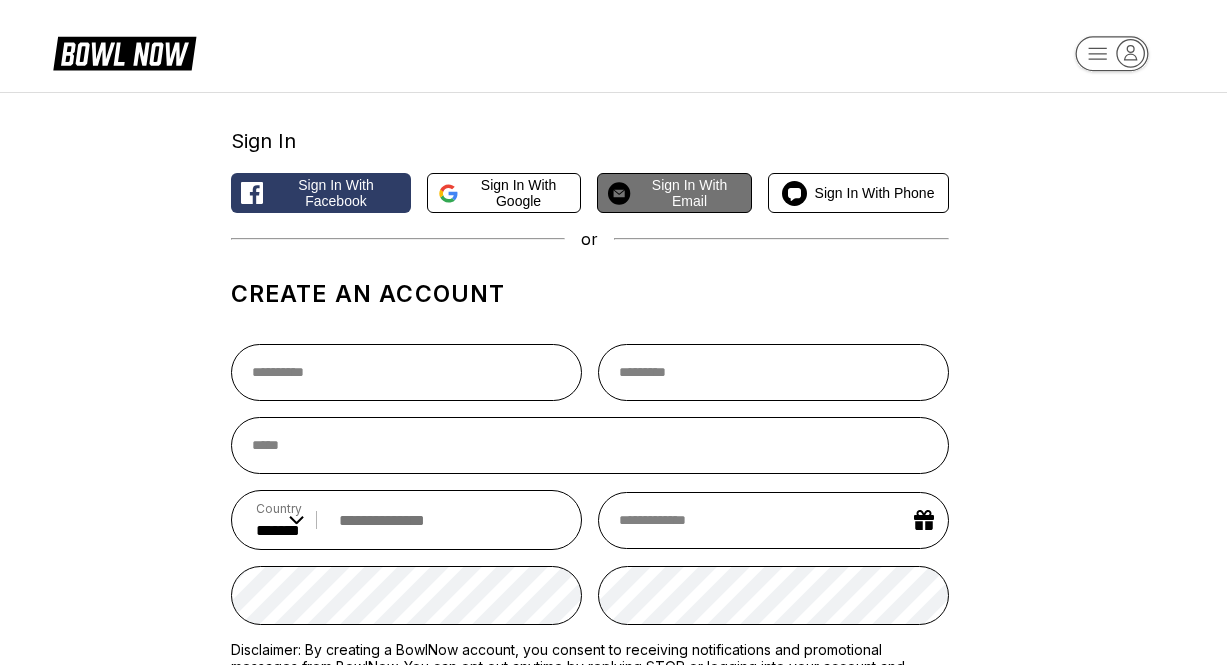 click on "Sign in with Email" at bounding box center (690, 193) 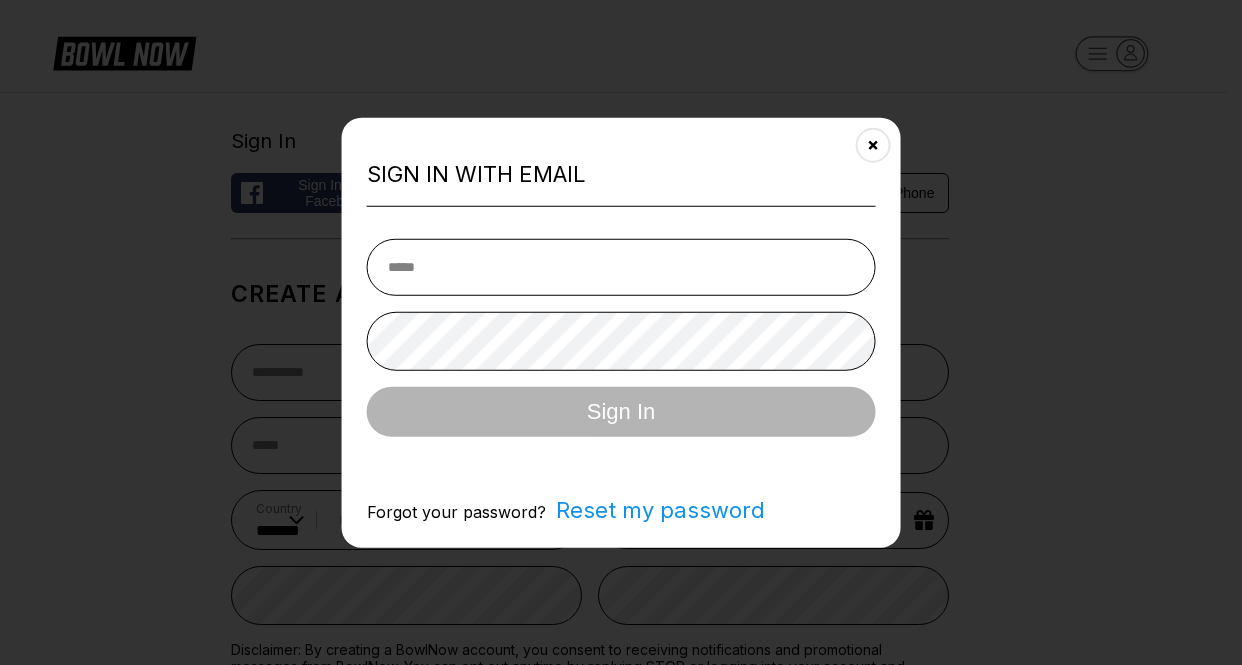 click at bounding box center [621, 267] 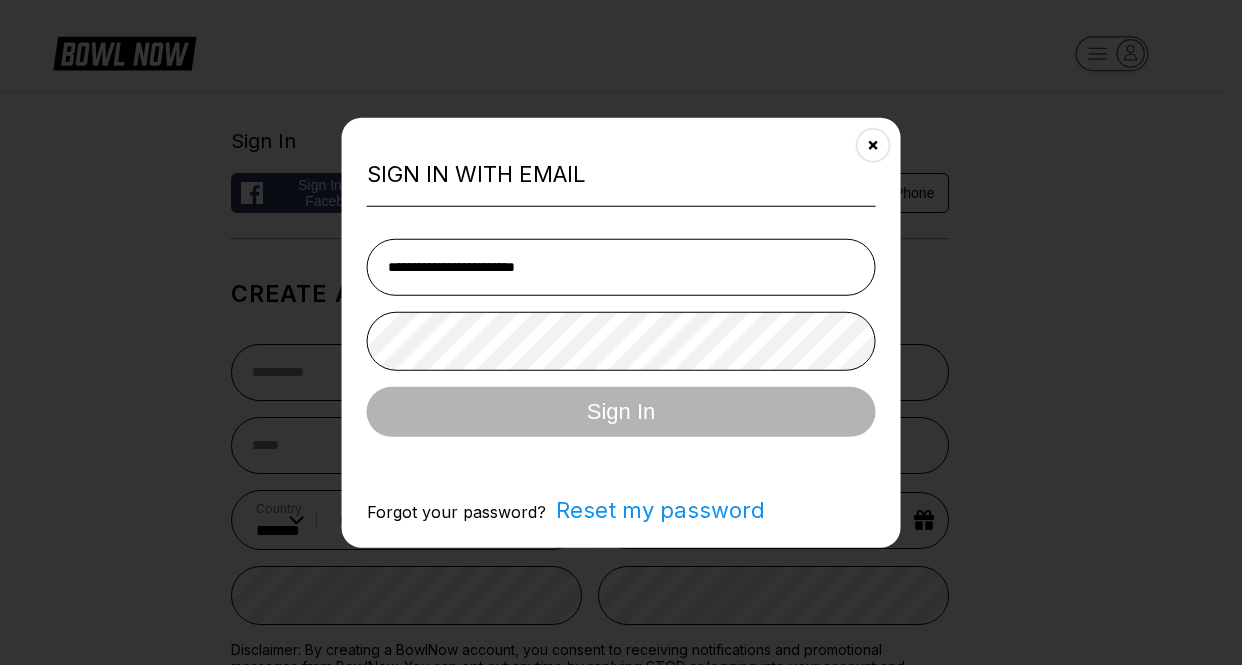 type on "**********" 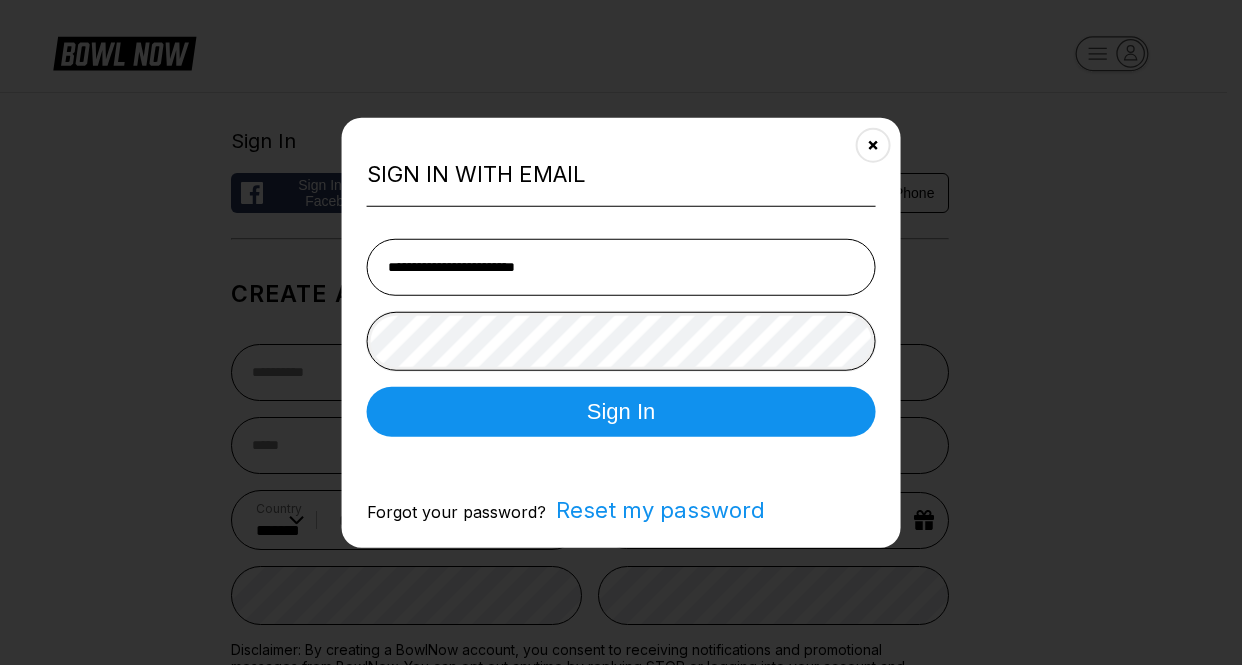 click on "Sign In" at bounding box center [621, 412] 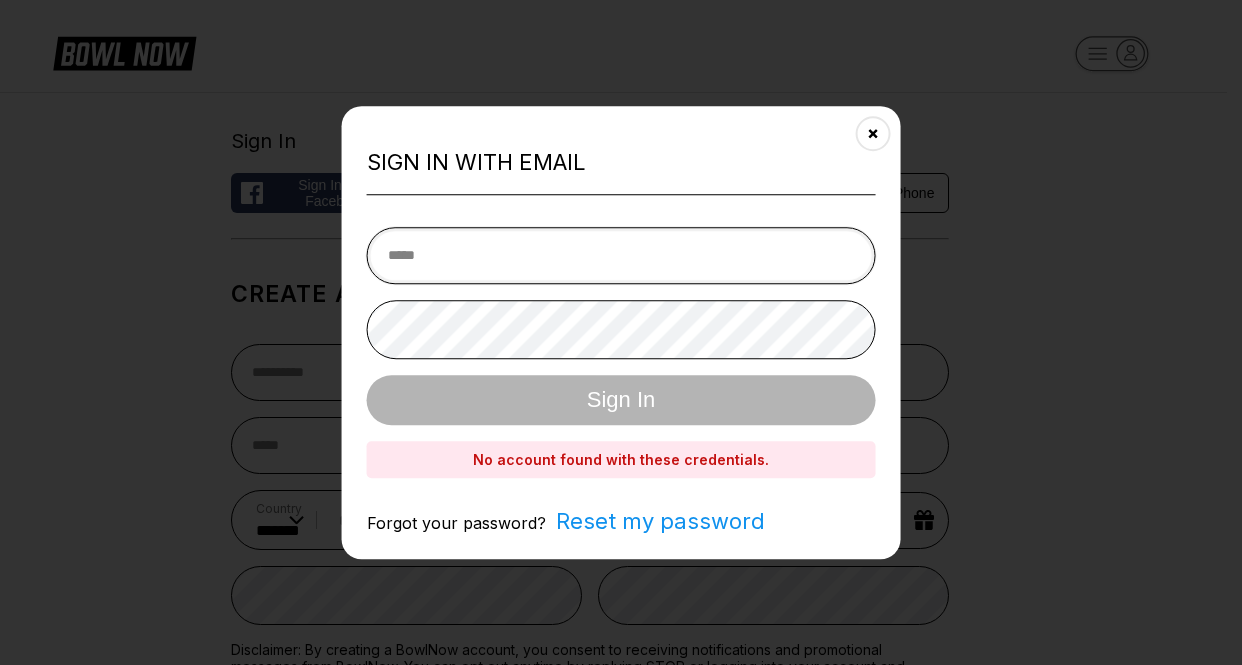 click at bounding box center [621, 255] 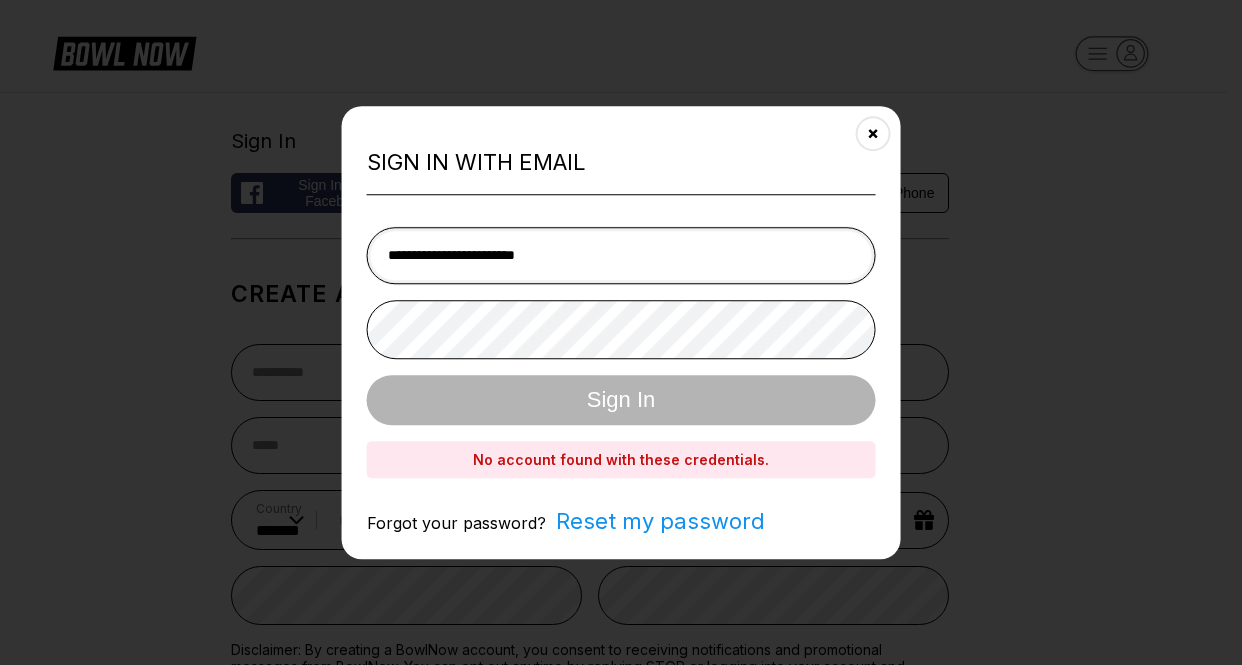 type on "**********" 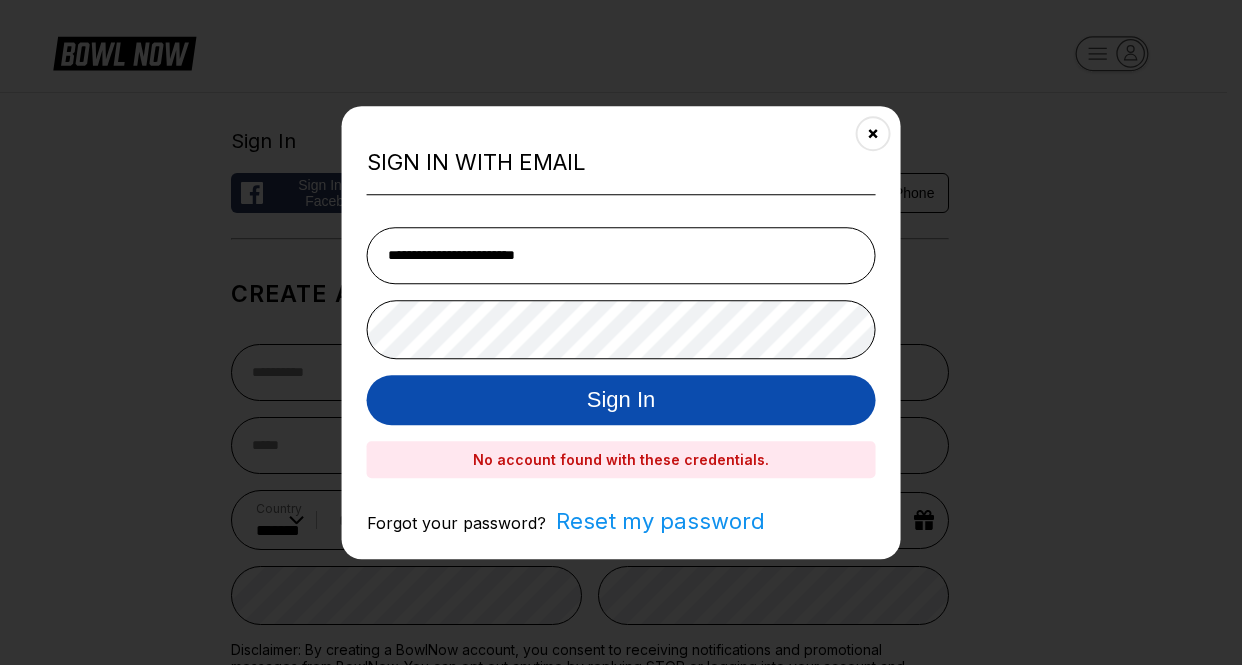 click on "Sign In" at bounding box center (621, 400) 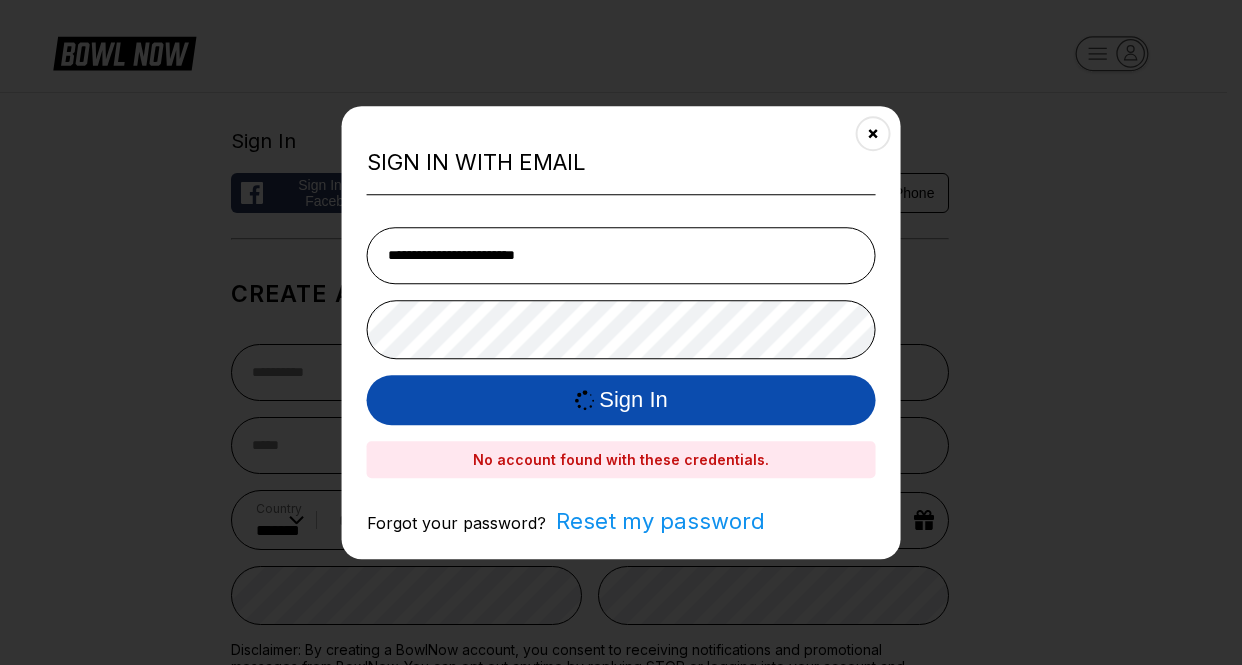 type 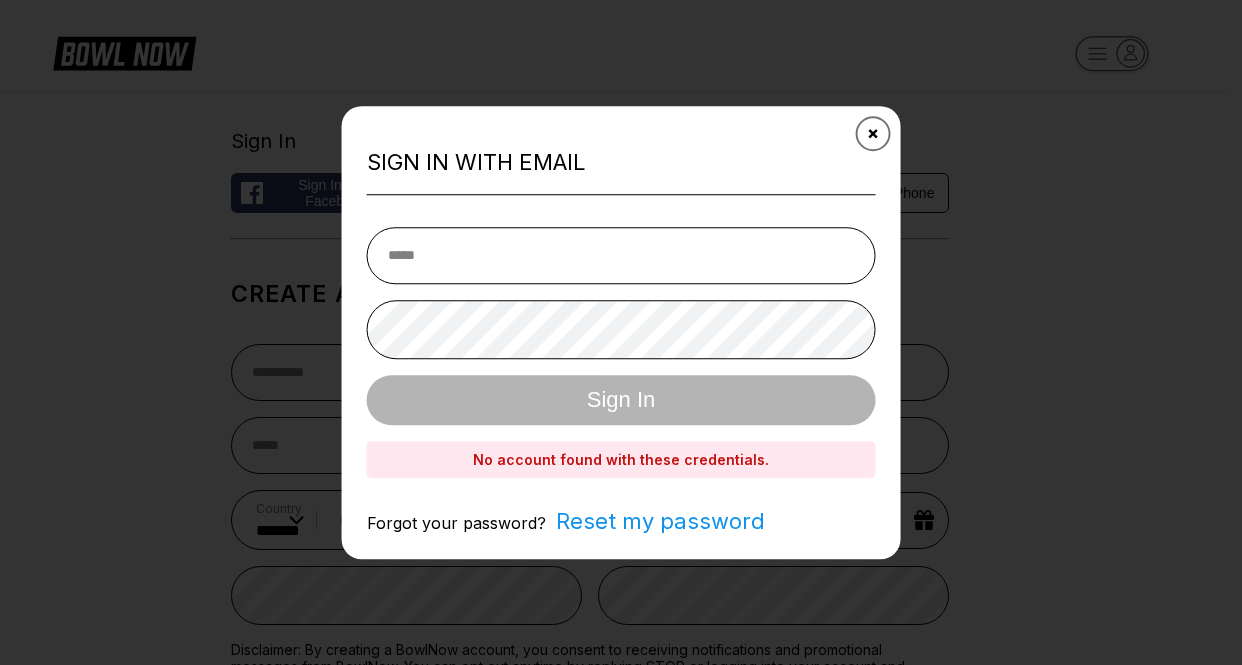 click 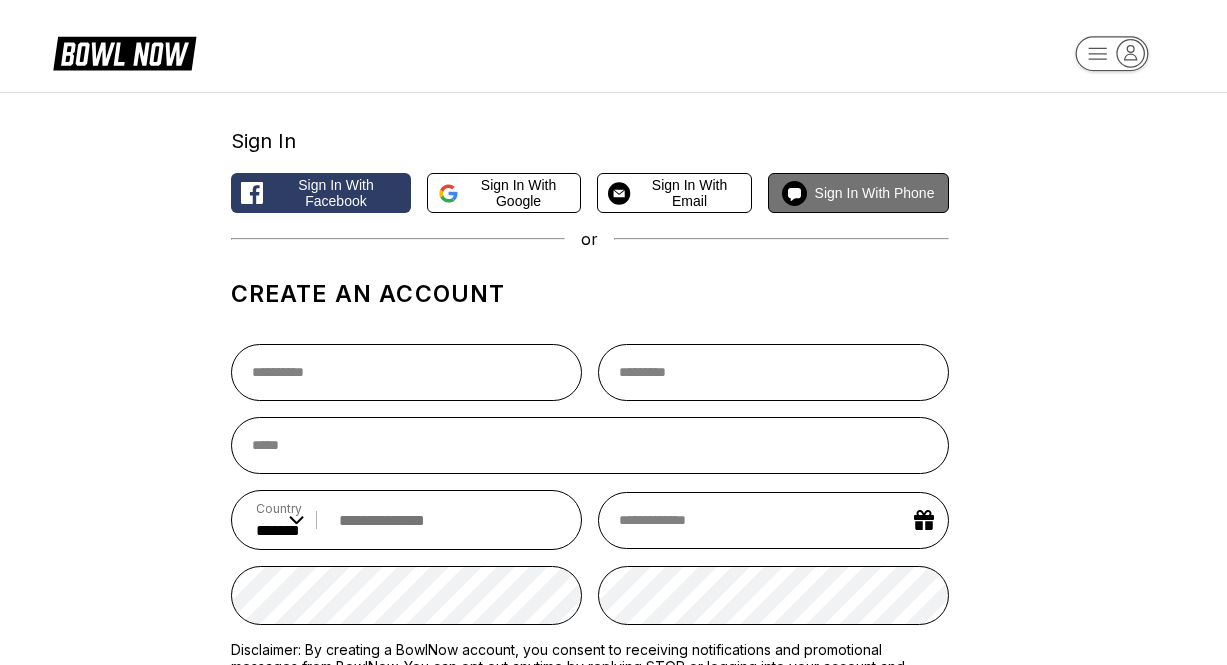 click on "Sign in with Phone" at bounding box center (875, 193) 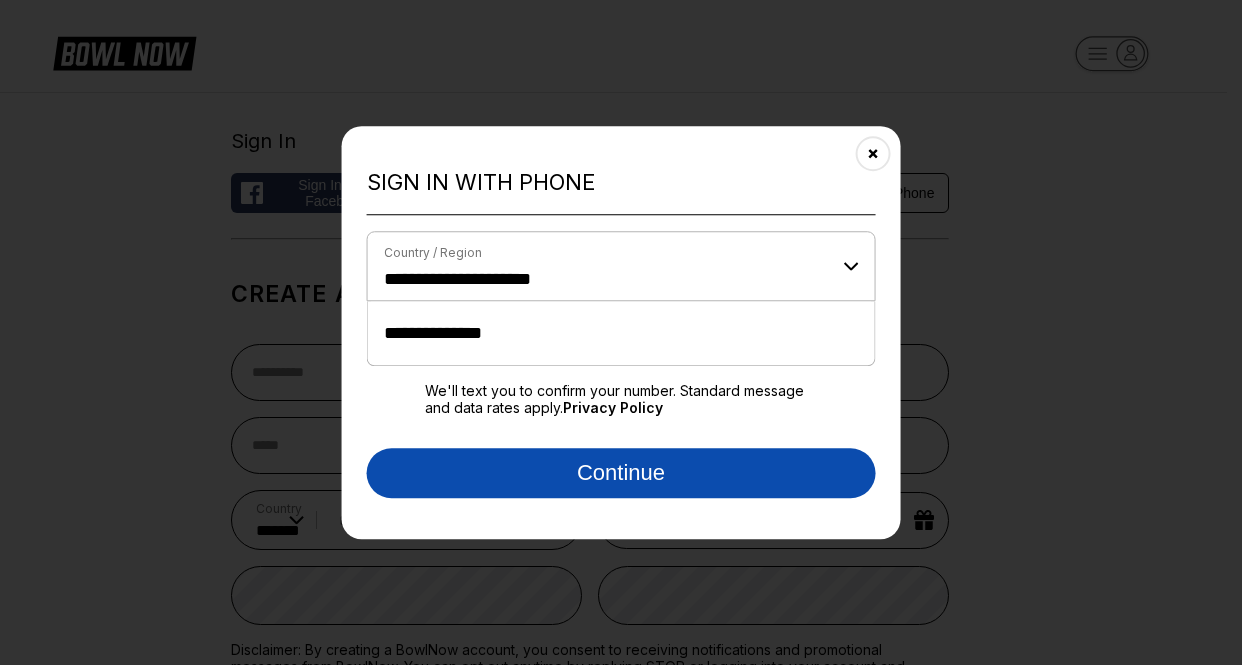 type on "**********" 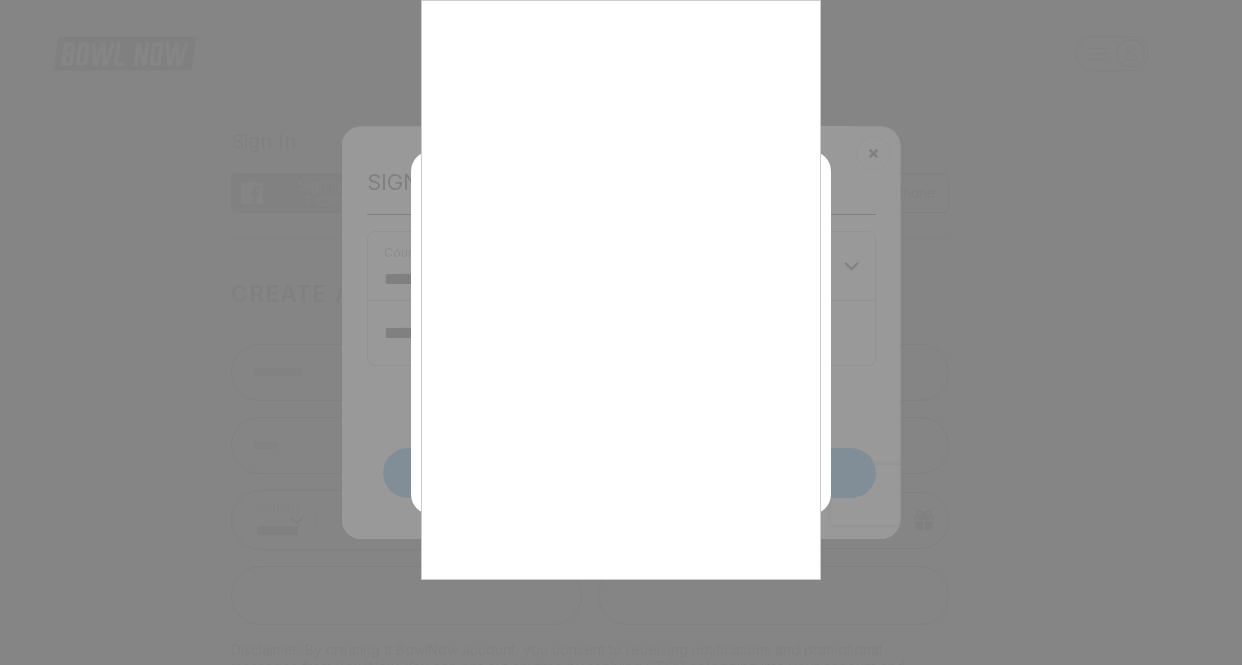 click on "Add your Verification Code A verification code is sent to your phone number. Please check your phone and enter the code below. Submit Resend Code" at bounding box center [621, 333] 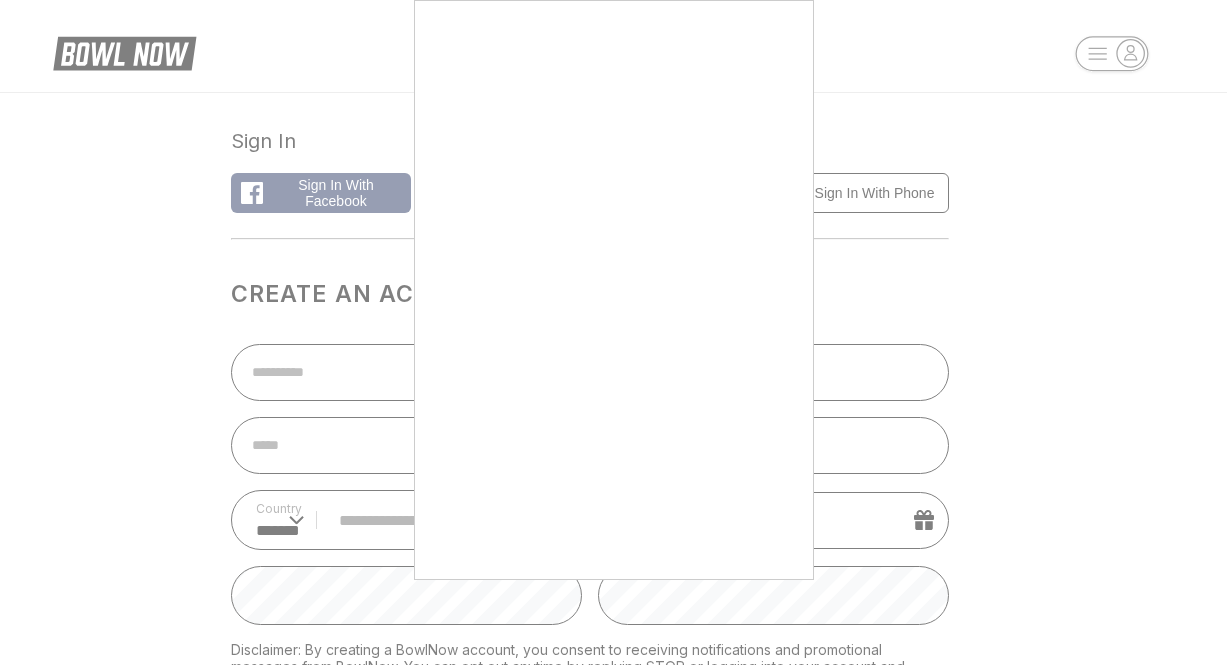 click at bounding box center [613, 332] 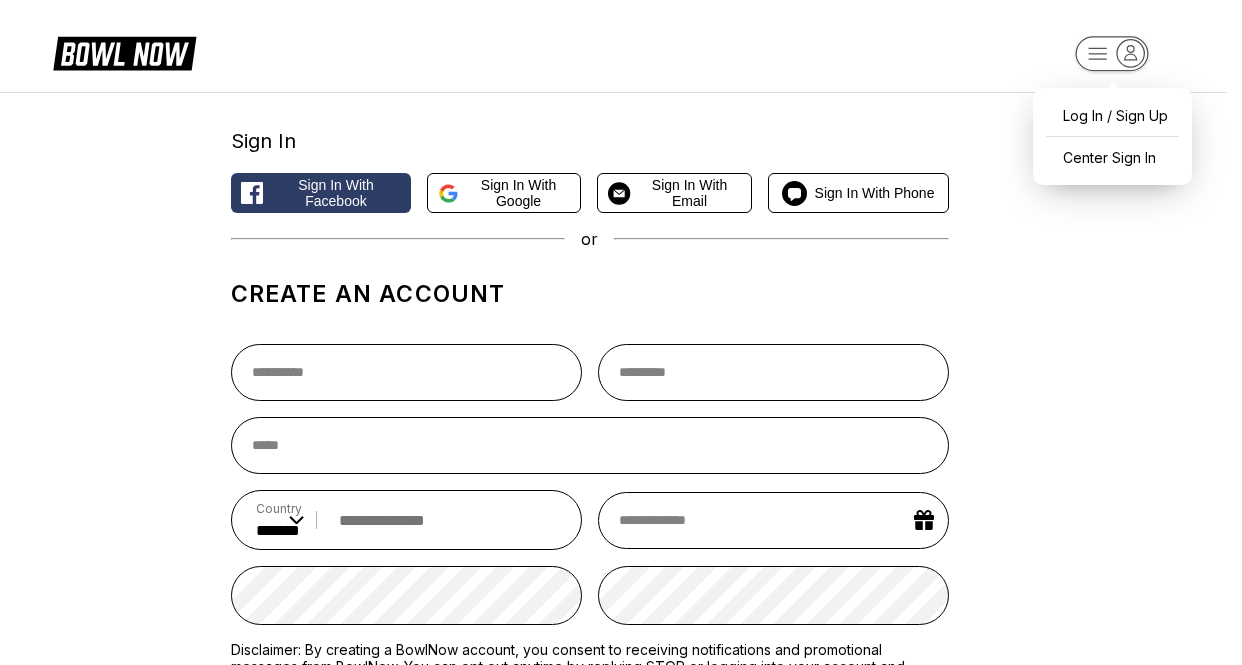 click on "Log In / Sign Up Center Sign In Sign In Sign in with Facebook Sign in with Google Sign in with Email Sign in with Phone or Create an account Country ** * *** ** * *** ** * *** ** * ** ** * * ** * * ** * *** ** * *** ** * *** ** * ** ** * * ** * ** ** * ** ** * *** ** * *** ** * *** ** * *** ** * * ** * *** ** * ** ** * *** ** * *** ** * *** ** * *** ** * *** ** * *** ** * * ** * *** ** * *** ** * *** ** * ** ** * * ** * *** ** * *** ** * *** ** * *** ** * * ** * ** ** * *** ** * *** ** * *** ** * ** ** * *** ** * *** ** * ** ** * *** ** * ** ** * ** ** * *** ** * ** ** * *** ** * *** ** * ** ** * *** ** * *** ** * ** ** * *** ** * ** ** * * ** * * ** * *** ** * *** ** * *** ** * ** ** * *** ** * *** ** * ** ** * *** ** * *** ** * *** ** * *** ** * *** ** * *** ** * ** ** * *** ** * ** ** * * ** * *** ** * *** ** * ** ** * *** ** * *** ** * *** ** * *** ** * *** ** * *** ** * *** ** * ** ** * *** ** * * ** * *** ** * *** ** * *** ** * *** ** * *** ** * *** ** * ** ** * ** ** * *** ** * *** ** * ** ** * ** ** *" at bounding box center [621, 677] 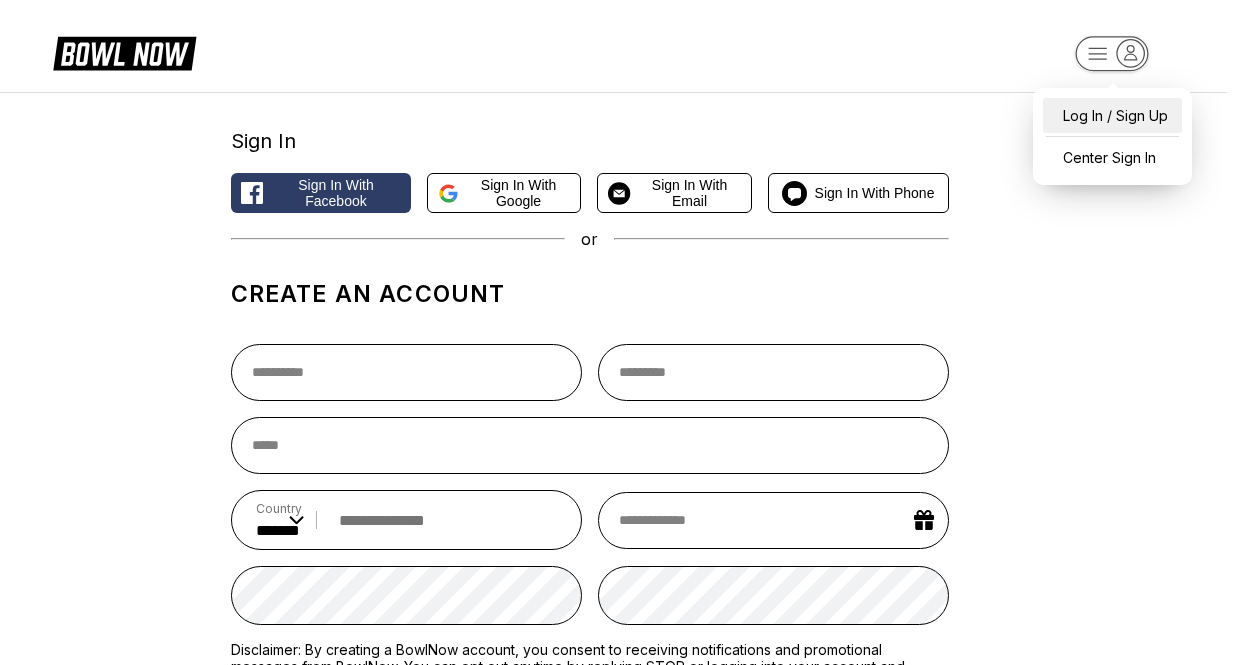 click on "Log In / Sign Up" at bounding box center [1112, 115] 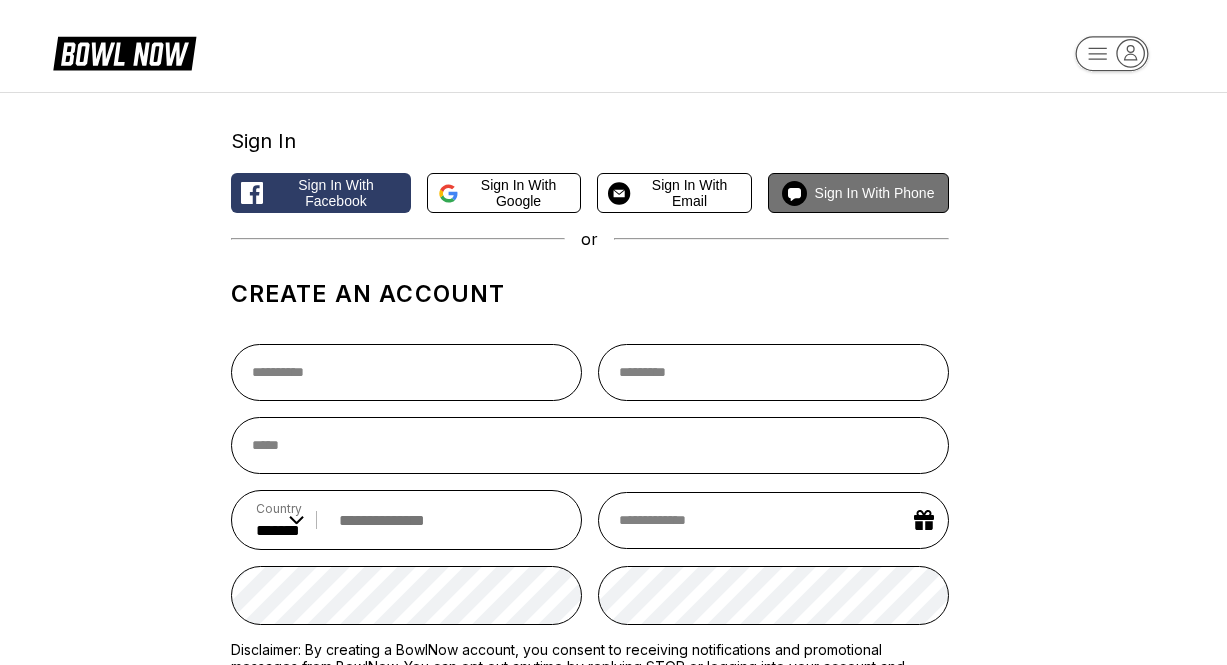 click on "Sign in with Phone" at bounding box center [875, 193] 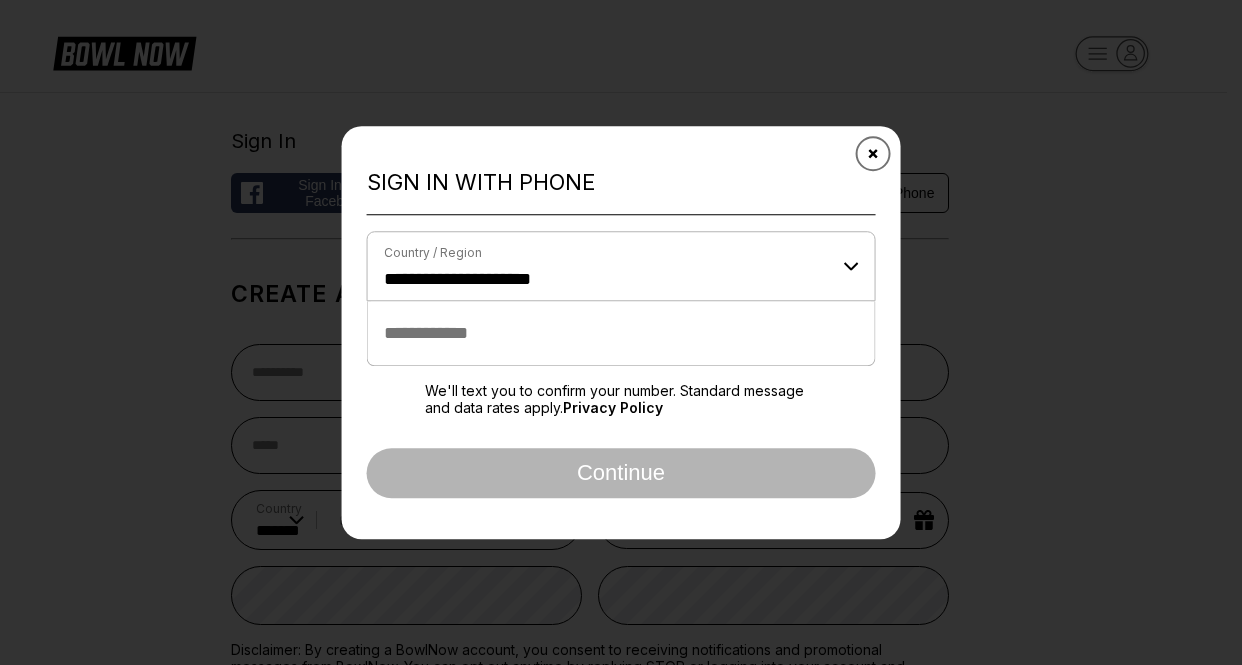 click 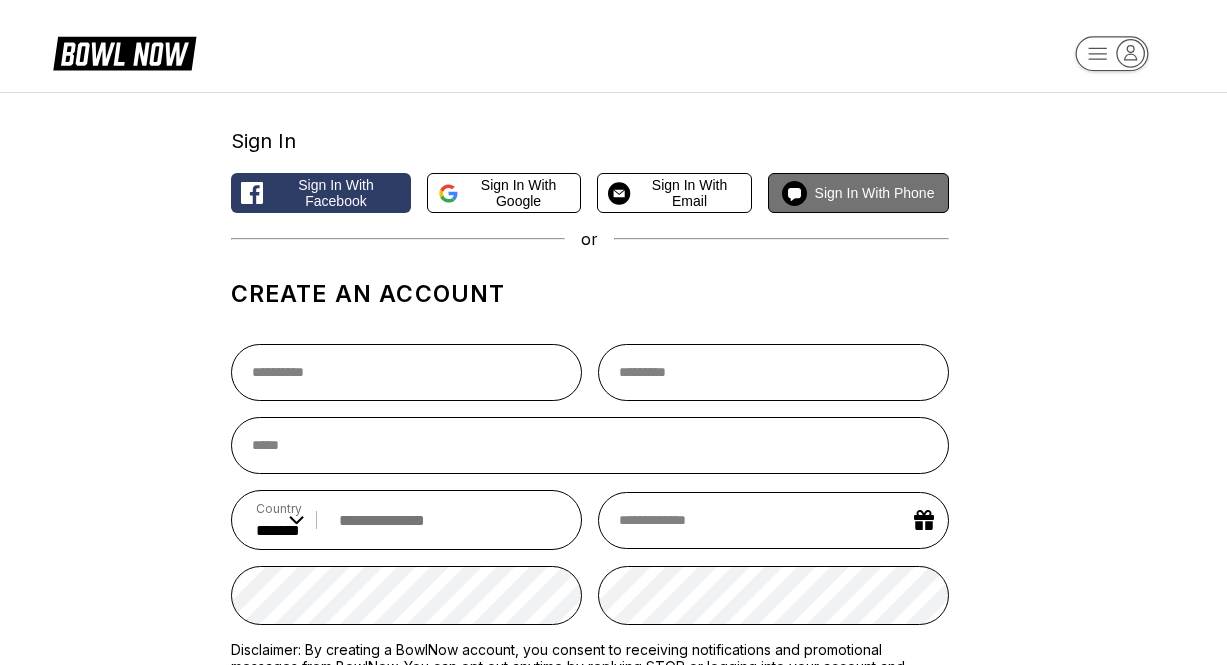 click on "Sign in with Phone" at bounding box center (875, 193) 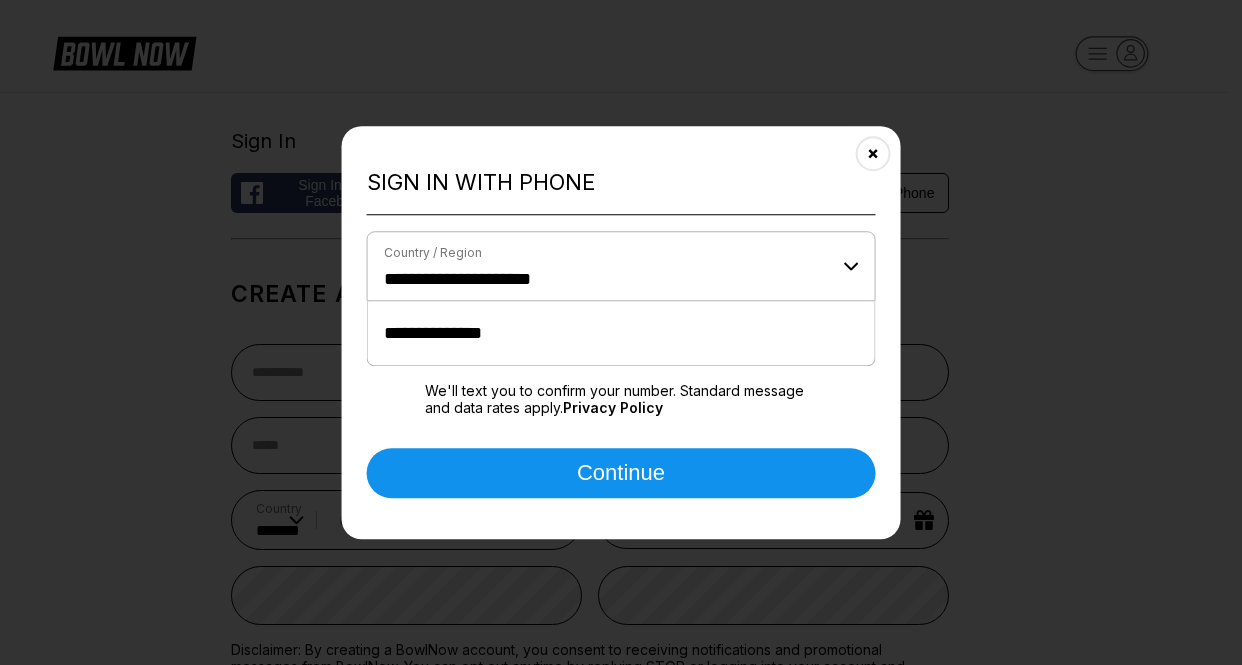 type on "**********" 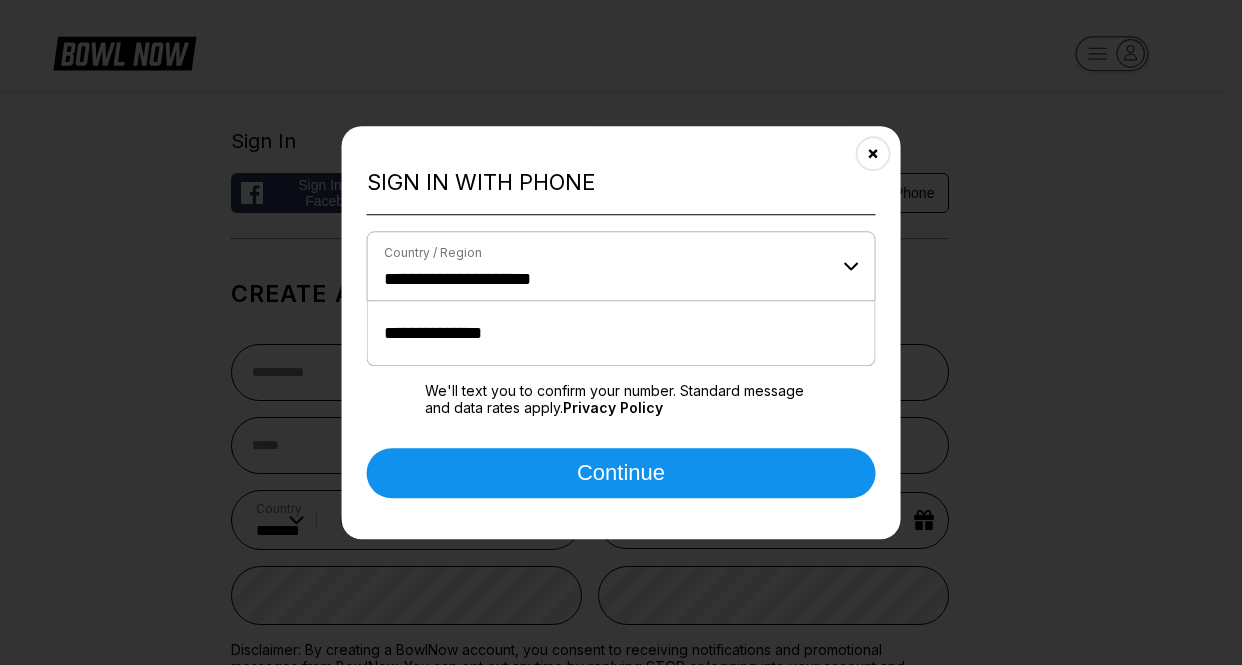 click on "Continue" at bounding box center (621, 473) 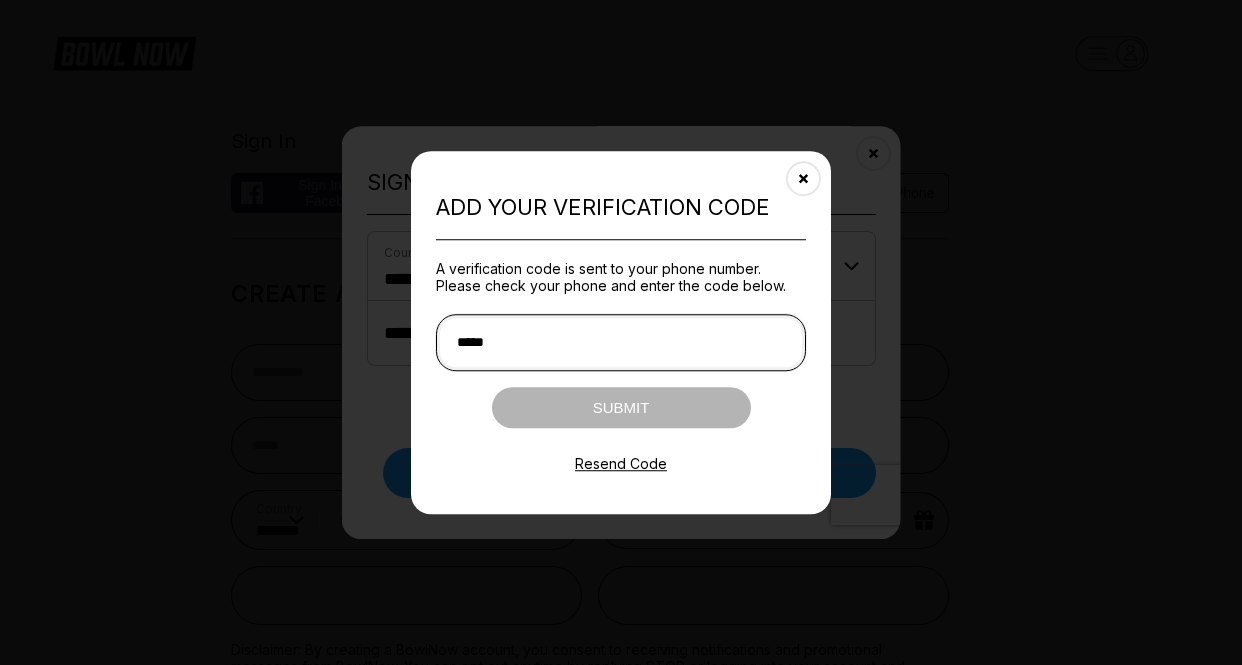 type on "******" 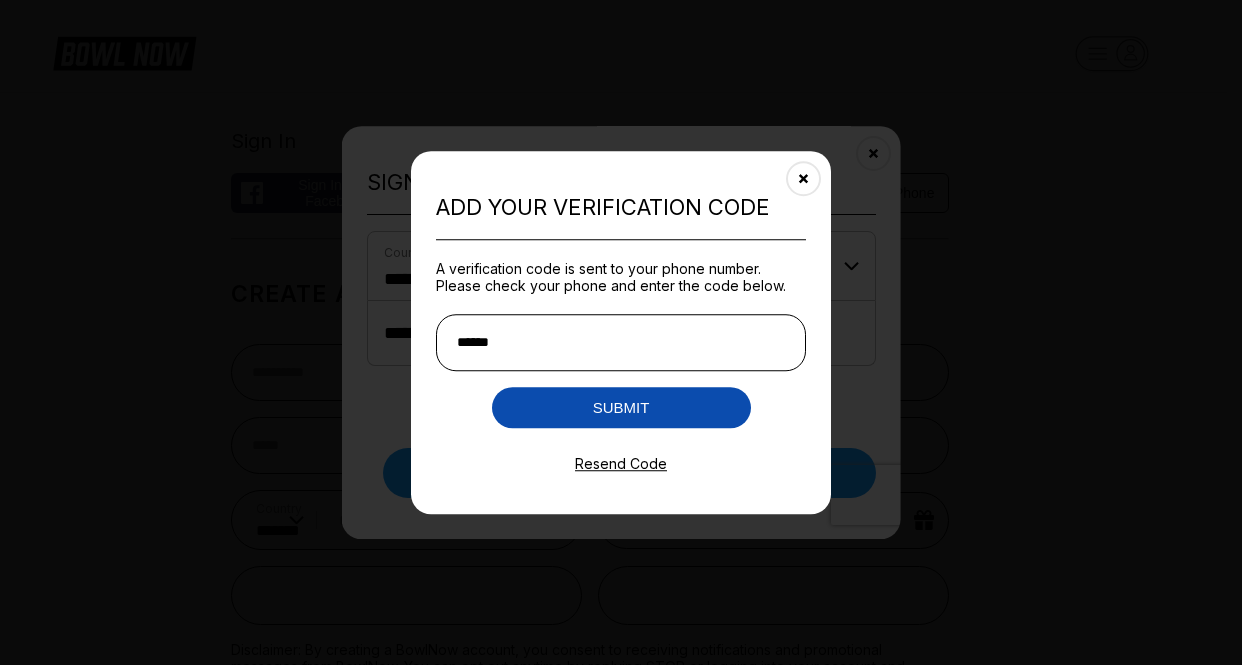 click on "Submit" at bounding box center (621, 407) 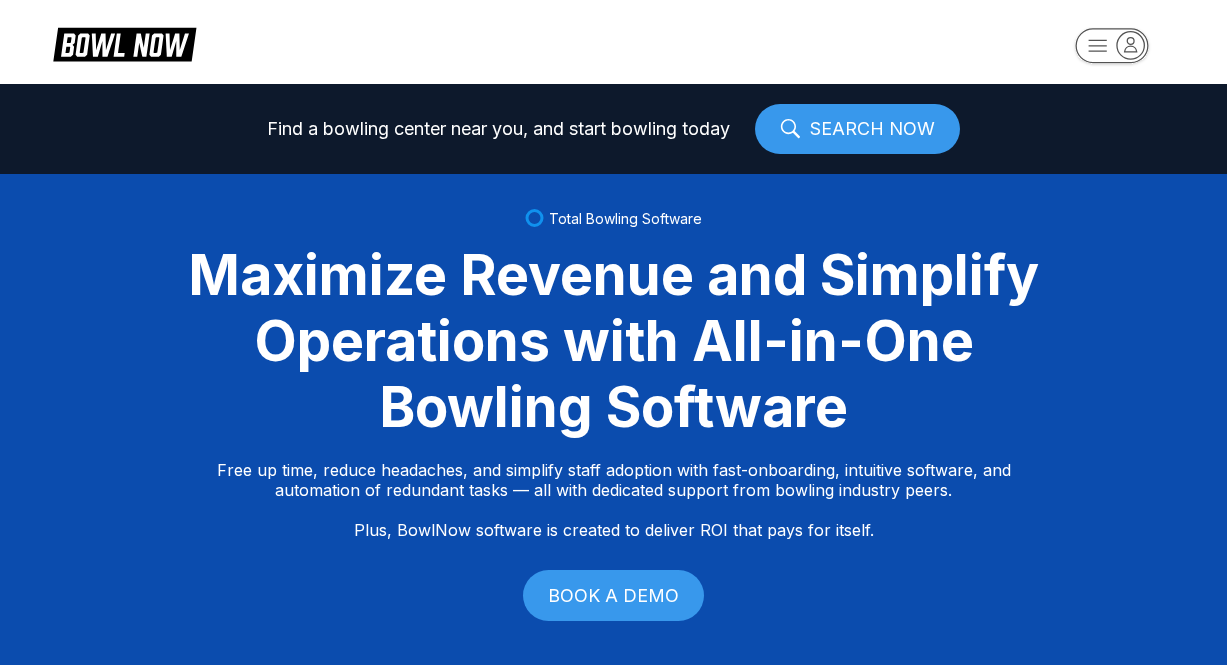 scroll, scrollTop: 0, scrollLeft: 0, axis: both 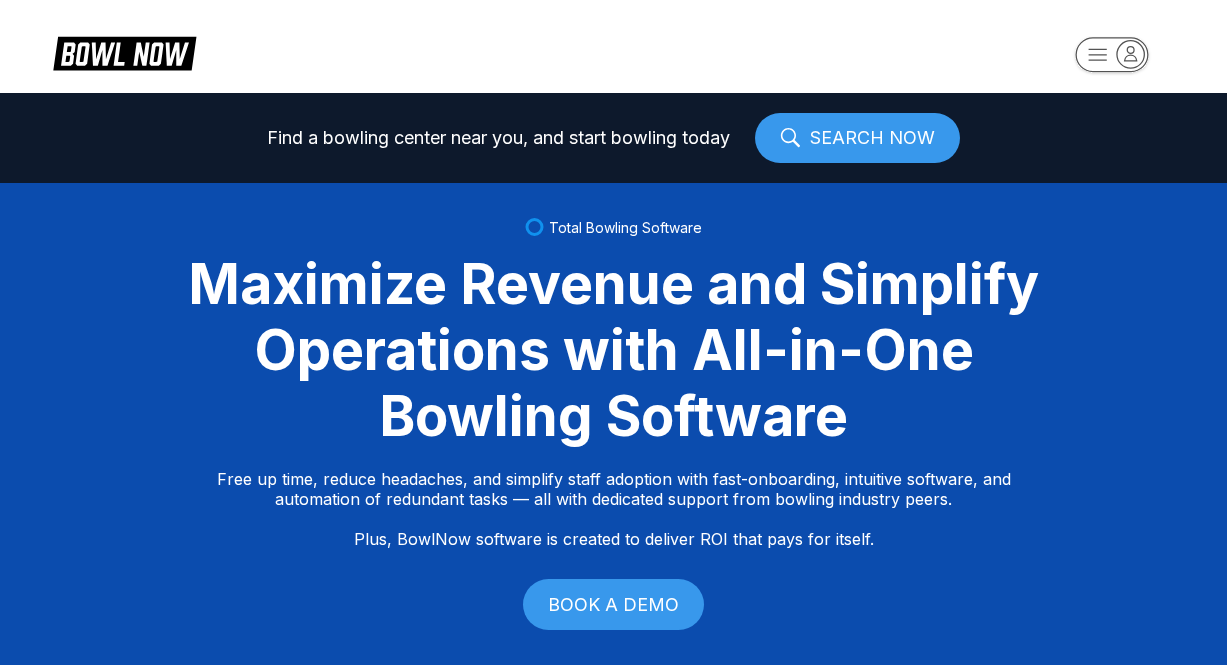 click on "Find a bowling center near you, and start bowling today SEARCH NOW Total Bowling Software Maximize Revenue and Simplify Operations with All-in-One Bowling Software Free up time, reduce headaches, and simplify staff adoption with fast-onboarding, intuitive software, and  automation of redundant tasks — all with dedicated support from bowling industry peers. Plus, BowlNow software is created to deliver ROI that pays for itself. BOOK A DEMO Free Up Time With Fast Onboarding We know time is critical, so we’ve streamlined our onboarding process to be fast and hassle-free. Even better, you’ll have on-demand, hands-on support from bowling industry peers. Intuitive Software to Simplify Staff Adoption Our platform is built to be intuitive, modern, and easy-to-use, ensuring your staff can quickly adopt and stay focused on what matters most—delivering an exceptional customer experience. Automation of Redundant Tasks By automating tedious, time-consuming tasks we streamline your operations and boost efficiency." at bounding box center [613, 332] 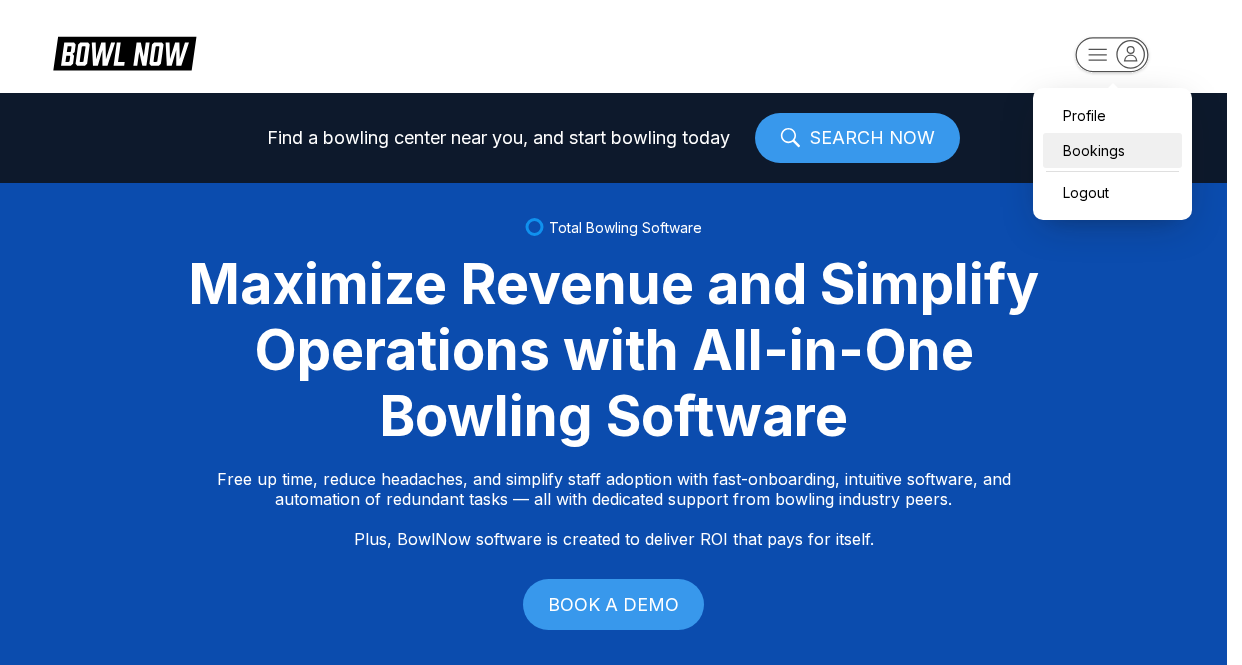 click on "Bookings" at bounding box center (1112, 150) 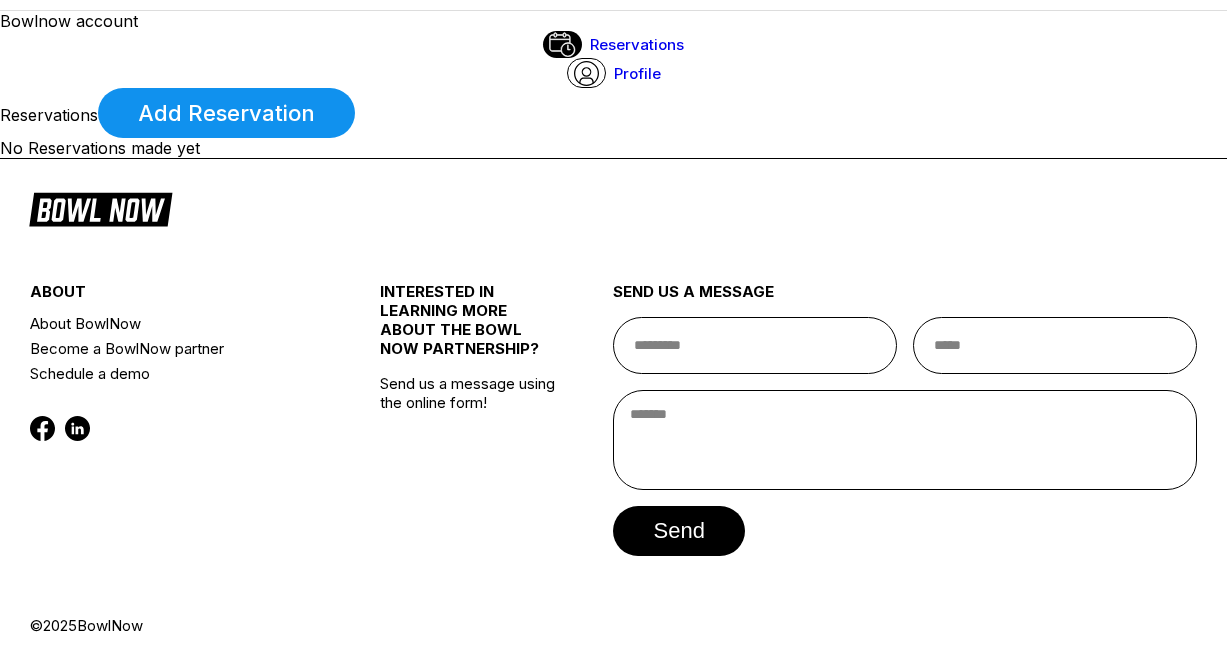 scroll, scrollTop: 0, scrollLeft: 0, axis: both 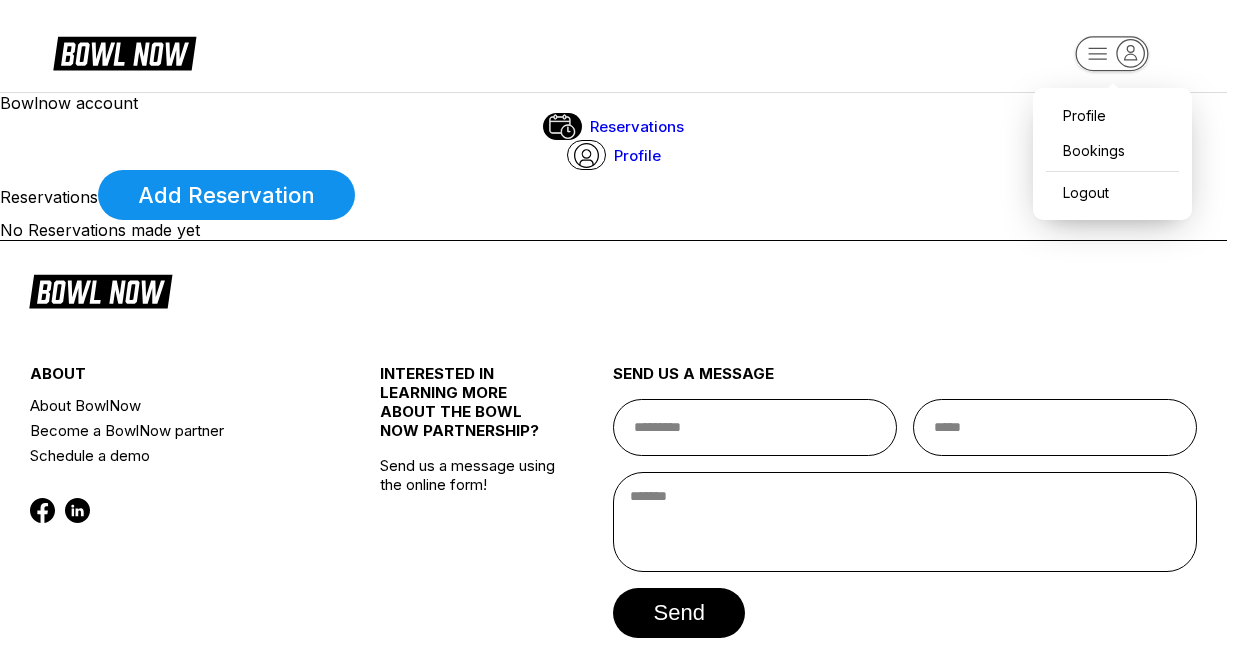 click on "Profile Bookings Logout Bowlnow account Reservations Profile Reservations Add Reservation No Reservations made yet about About BowlNow  Become a BowlNow partner  Schedule a demo INTERESTED IN LEARNING MORE ABOUT THE BOWL NOW PARTNERSHIP? Send us a message using the online form! send us a message send ©  2025  BowlNow /users/[USER_ID]/reservations" at bounding box center (621, 373) 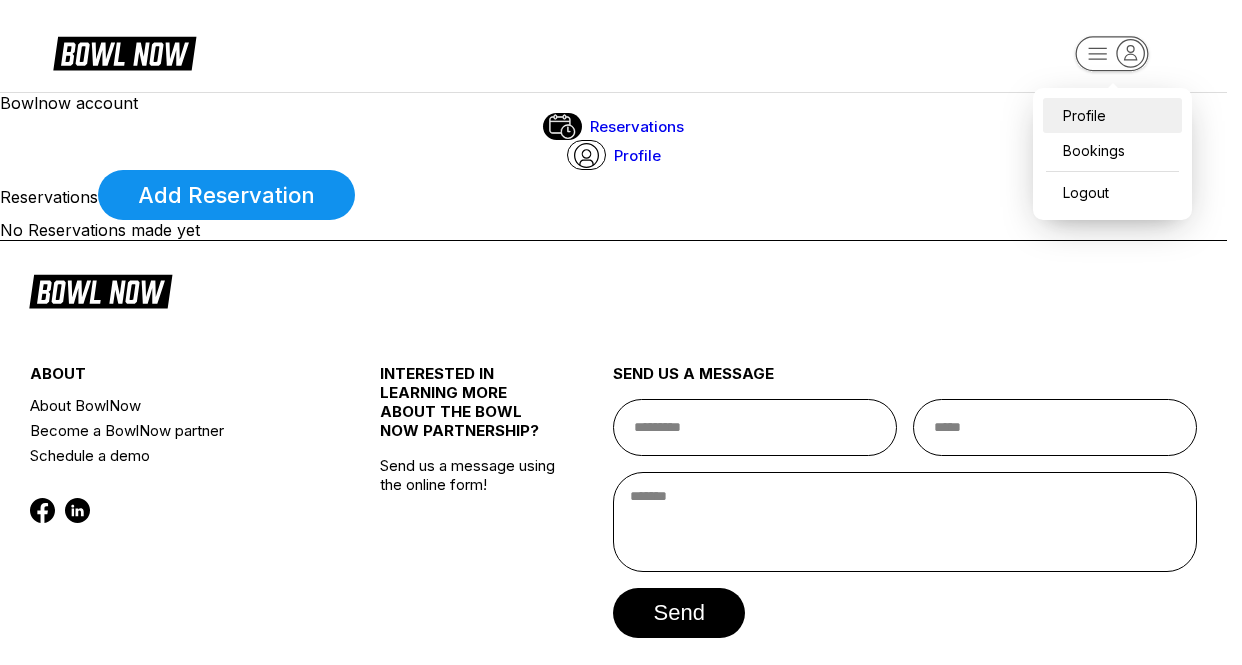 click on "Profile" at bounding box center (1112, 115) 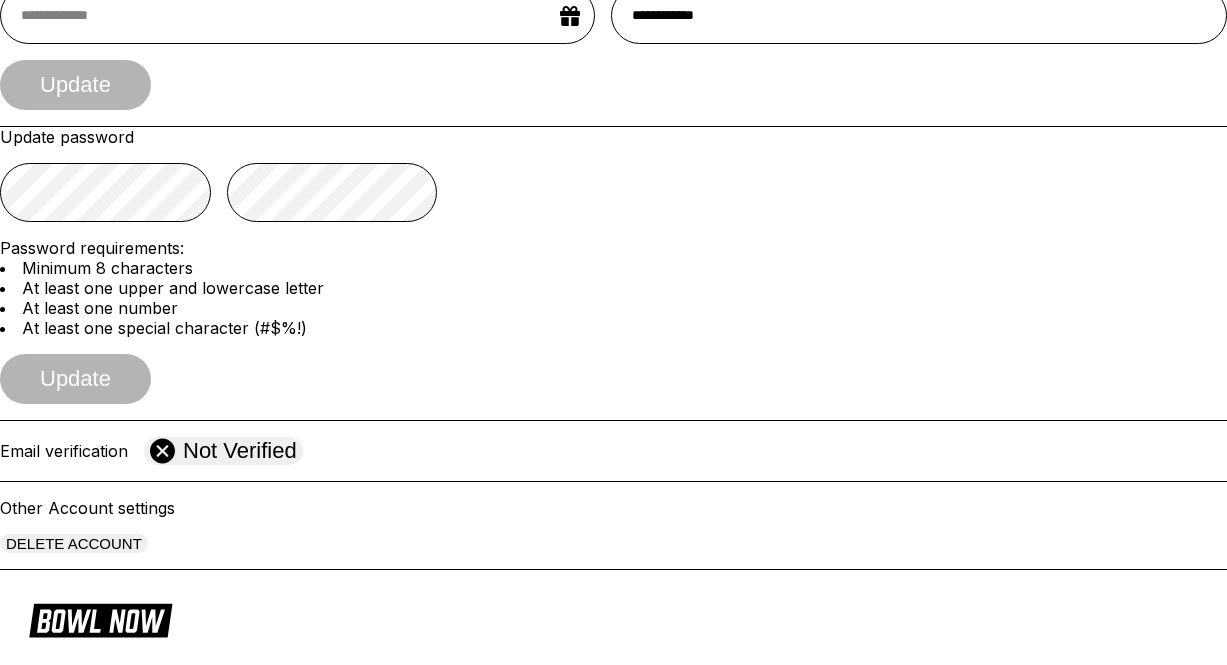 scroll, scrollTop: 0, scrollLeft: 0, axis: both 